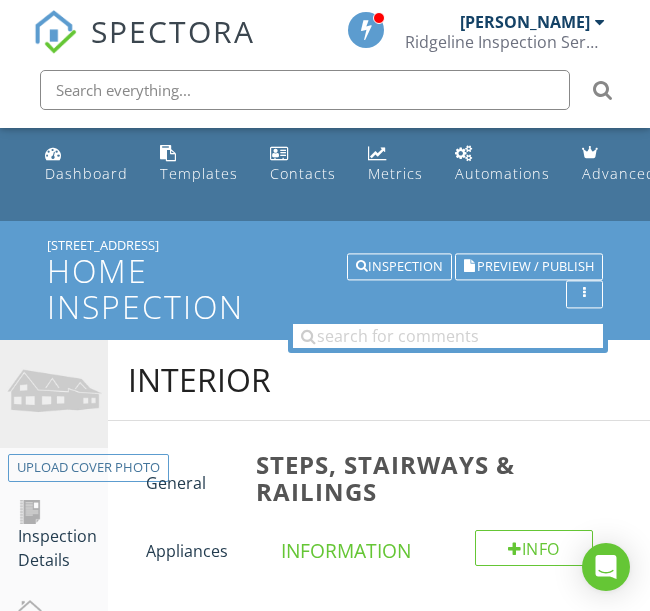 scroll, scrollTop: 376, scrollLeft: 0, axis: vertical 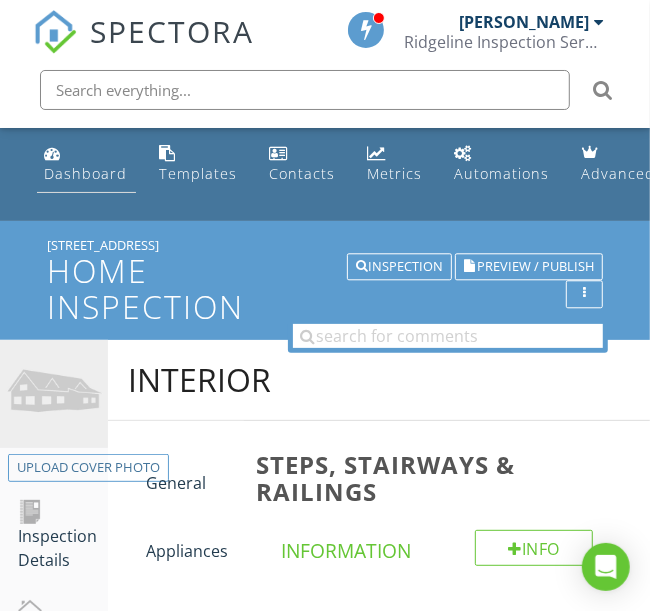 click on "Dashboard" at bounding box center [86, 173] 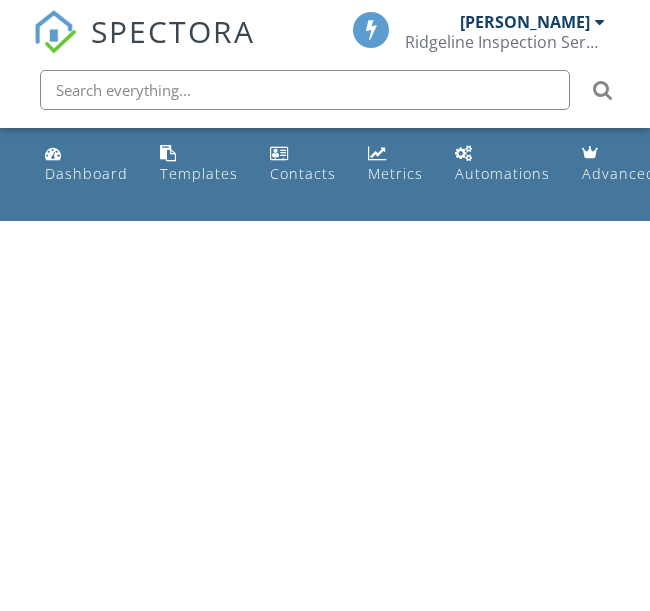 scroll, scrollTop: 0, scrollLeft: 0, axis: both 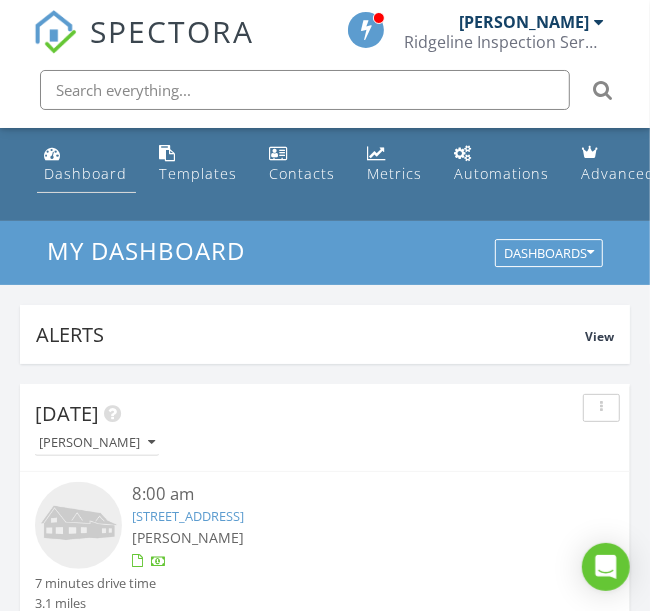 click on "Dashboard" at bounding box center (86, 173) 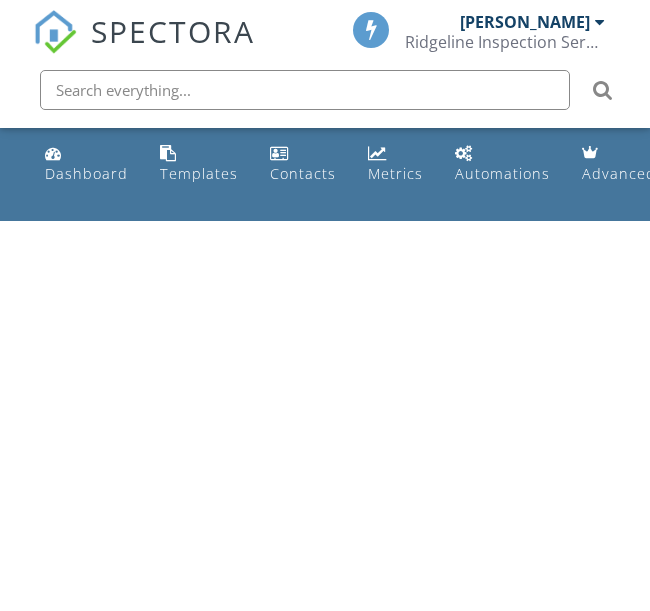 scroll, scrollTop: 0, scrollLeft: 0, axis: both 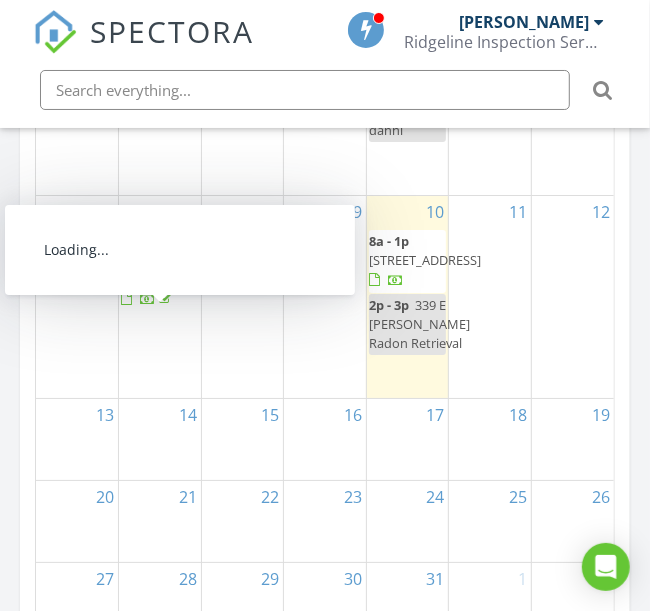 click on "339 E Beckwith Ave, Missoula 59801" at bounding box center [177, 269] 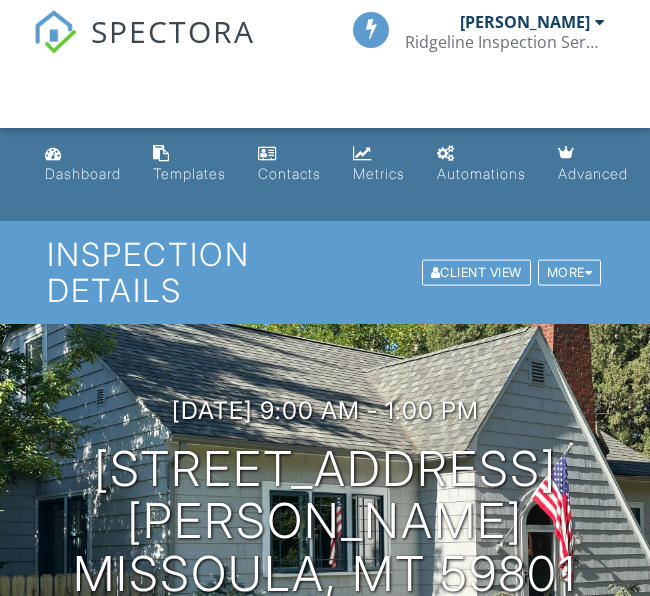scroll, scrollTop: 0, scrollLeft: 0, axis: both 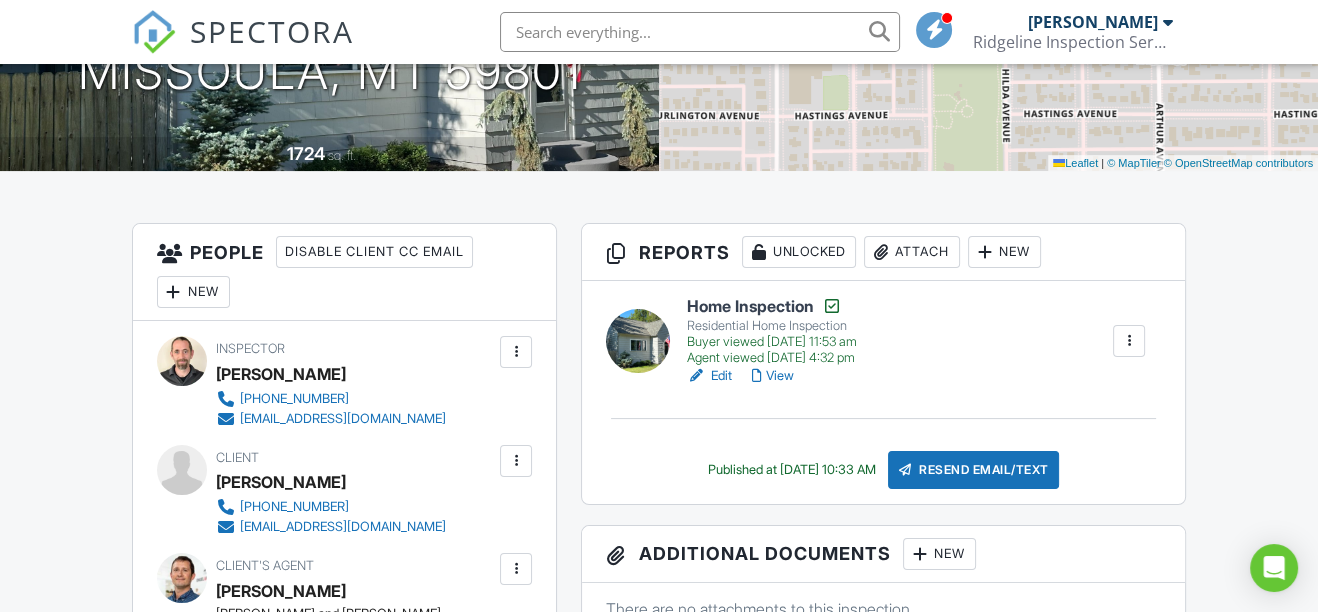 click on "Edit" at bounding box center (709, 376) 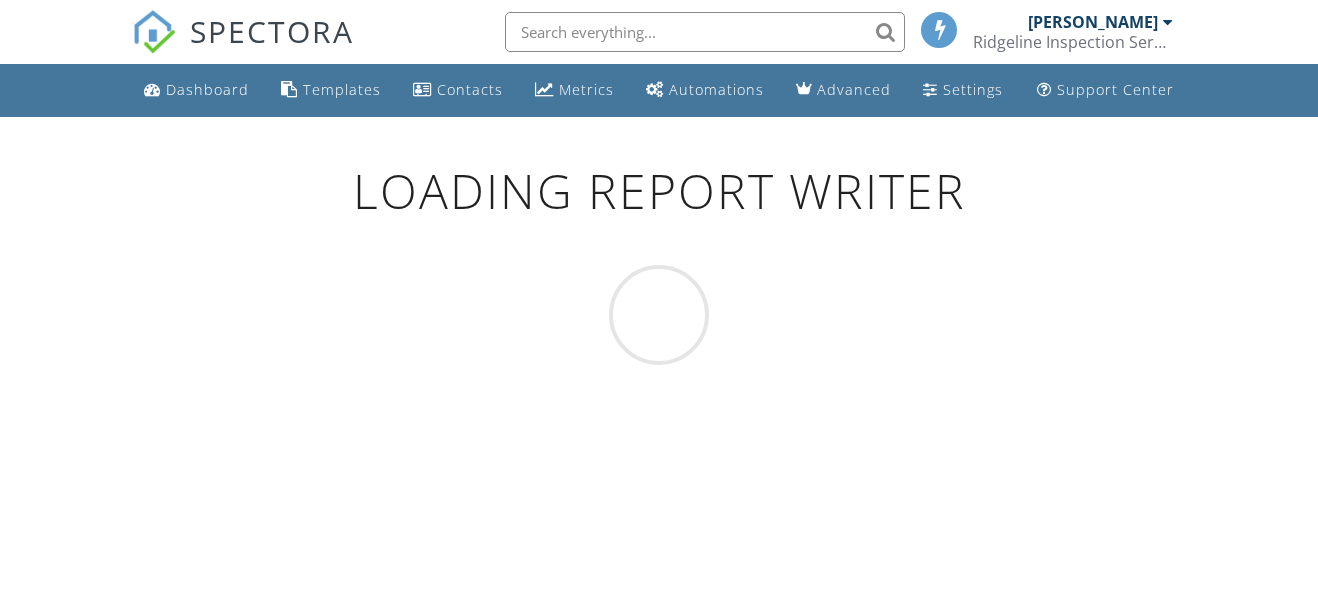 scroll, scrollTop: 0, scrollLeft: 0, axis: both 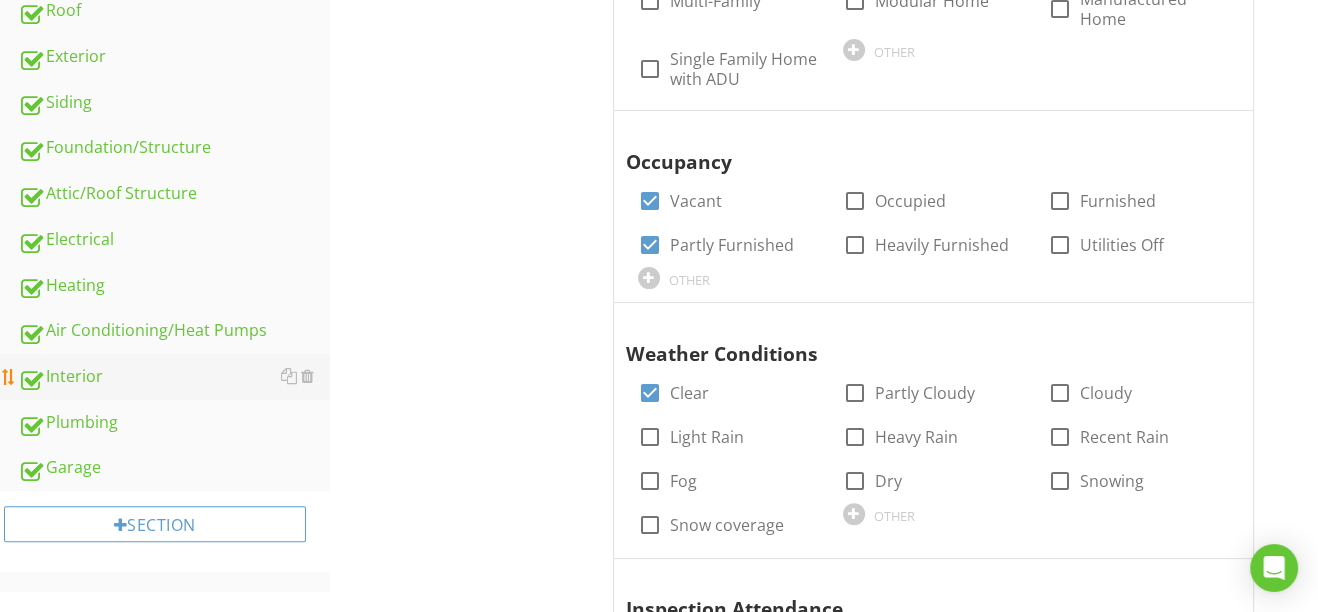 click on "Interior" at bounding box center [174, 377] 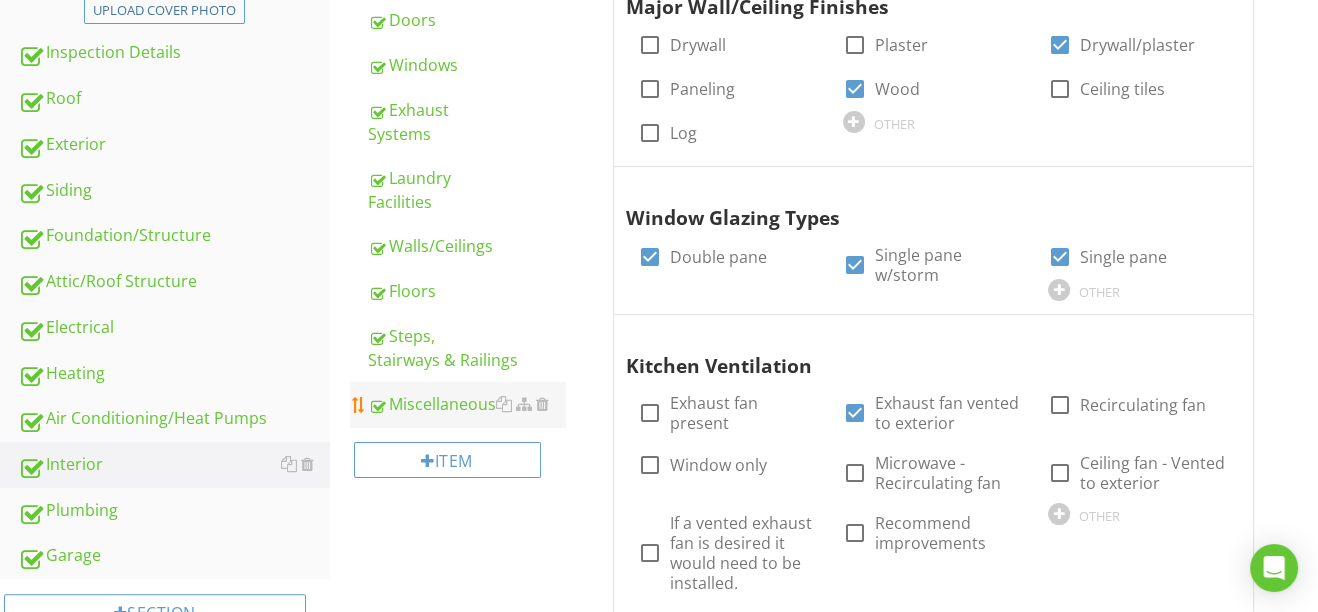 scroll, scrollTop: 362, scrollLeft: 0, axis: vertical 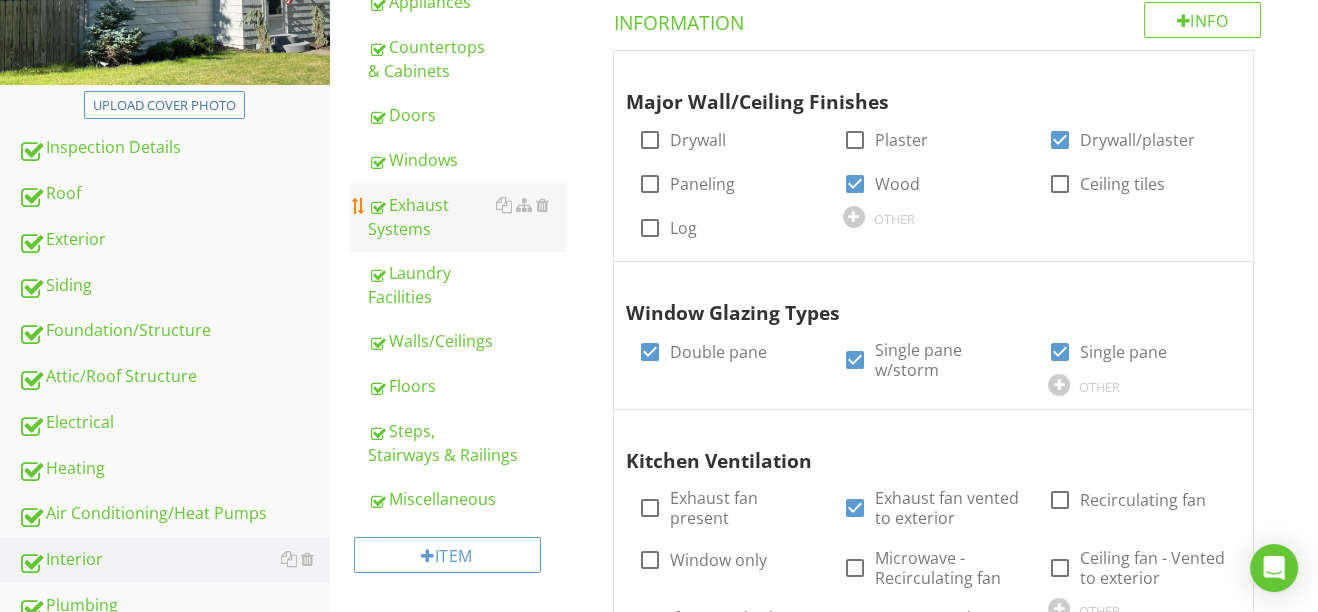 click on "Exhaust Systems" at bounding box center (466, 217) 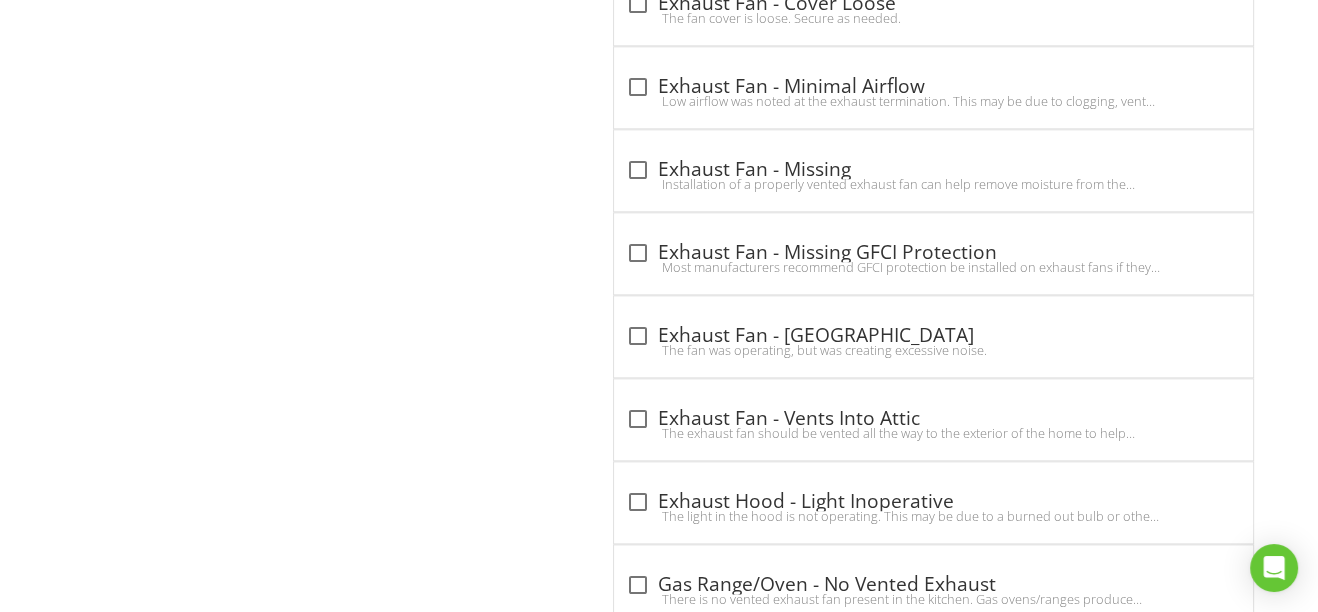 scroll, scrollTop: 2453, scrollLeft: 0, axis: vertical 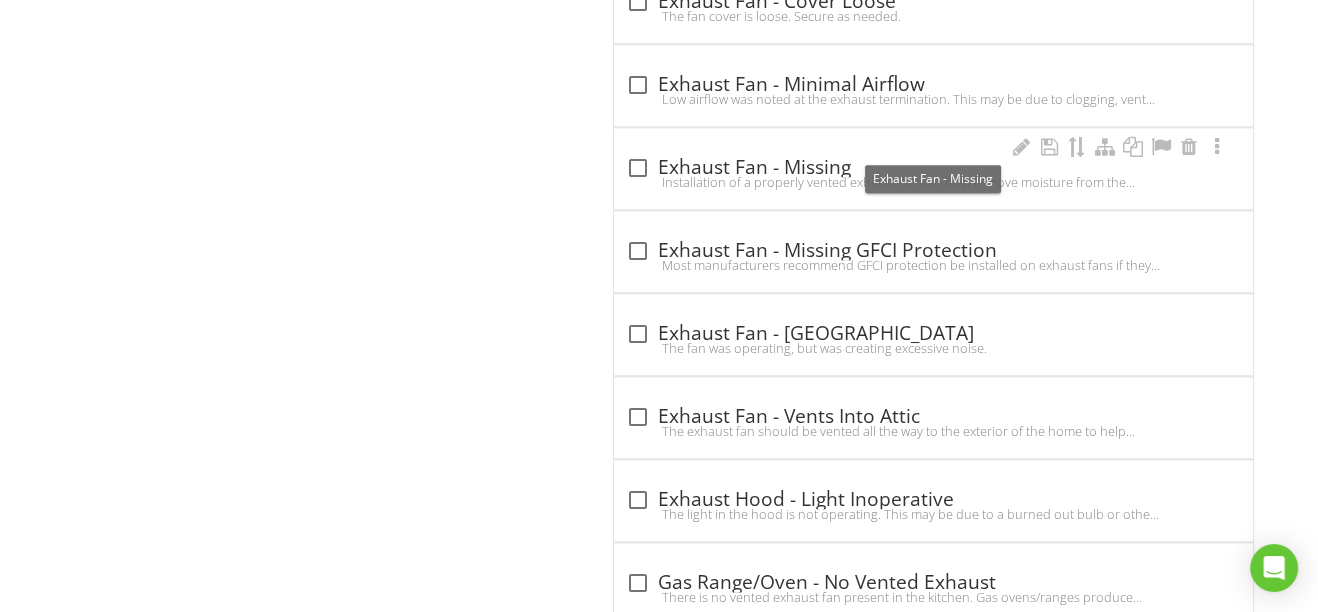 click at bounding box center (638, 168) 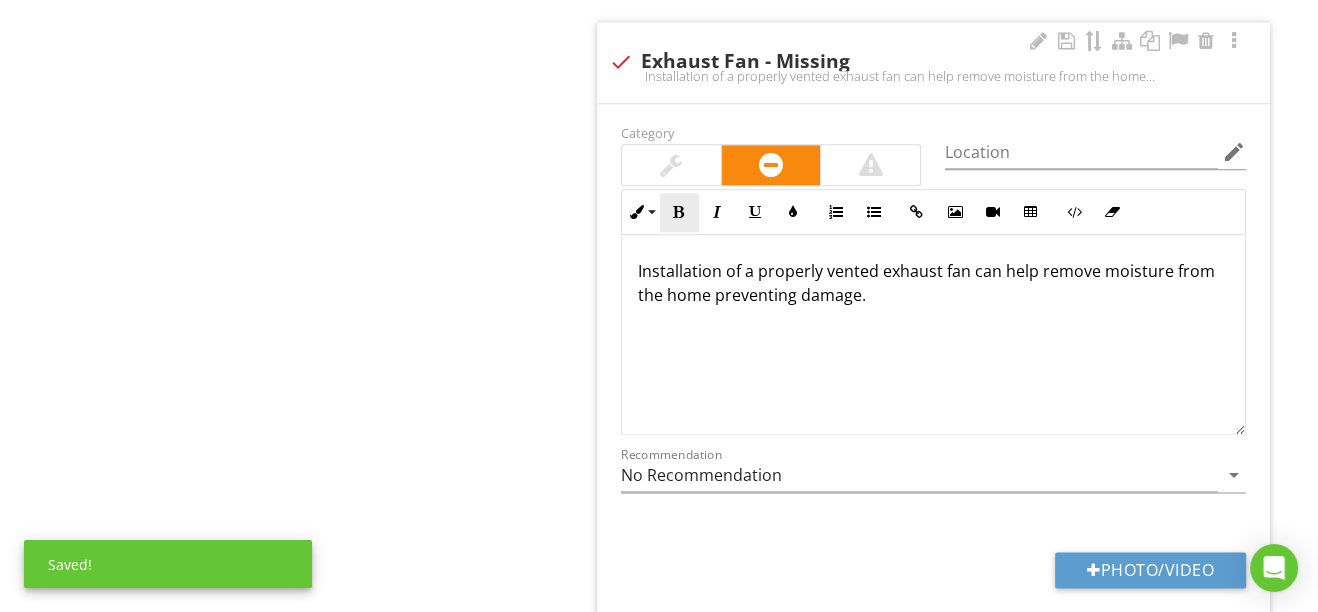 scroll, scrollTop: 2634, scrollLeft: 0, axis: vertical 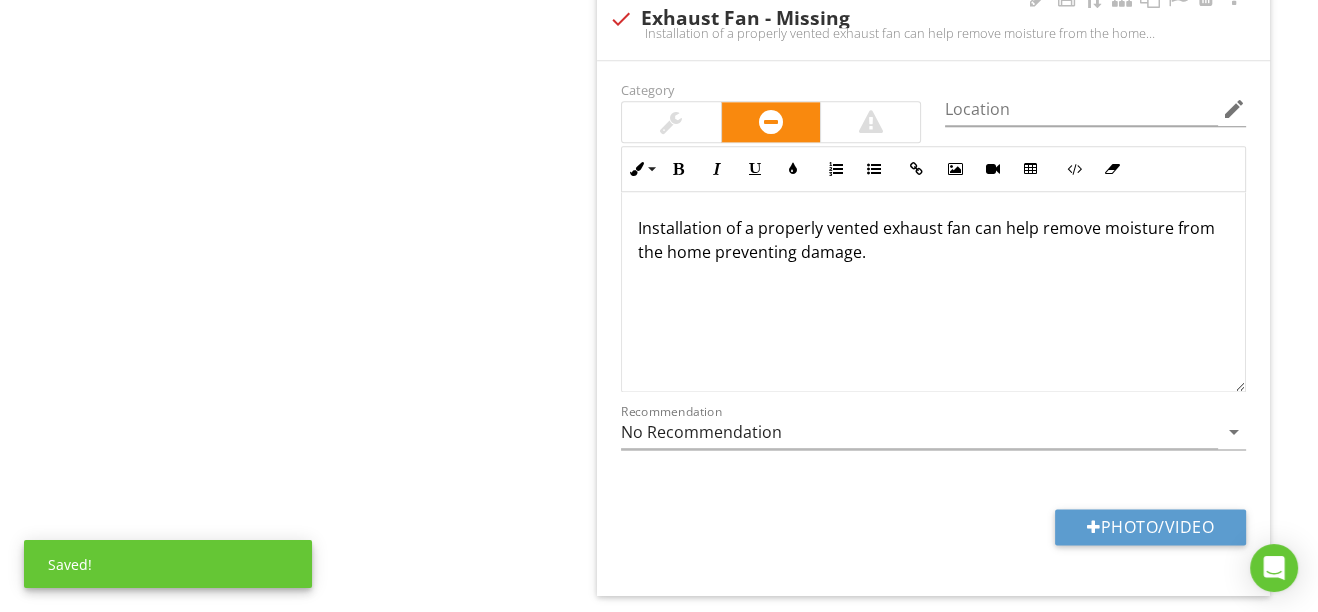 click at bounding box center (671, 122) 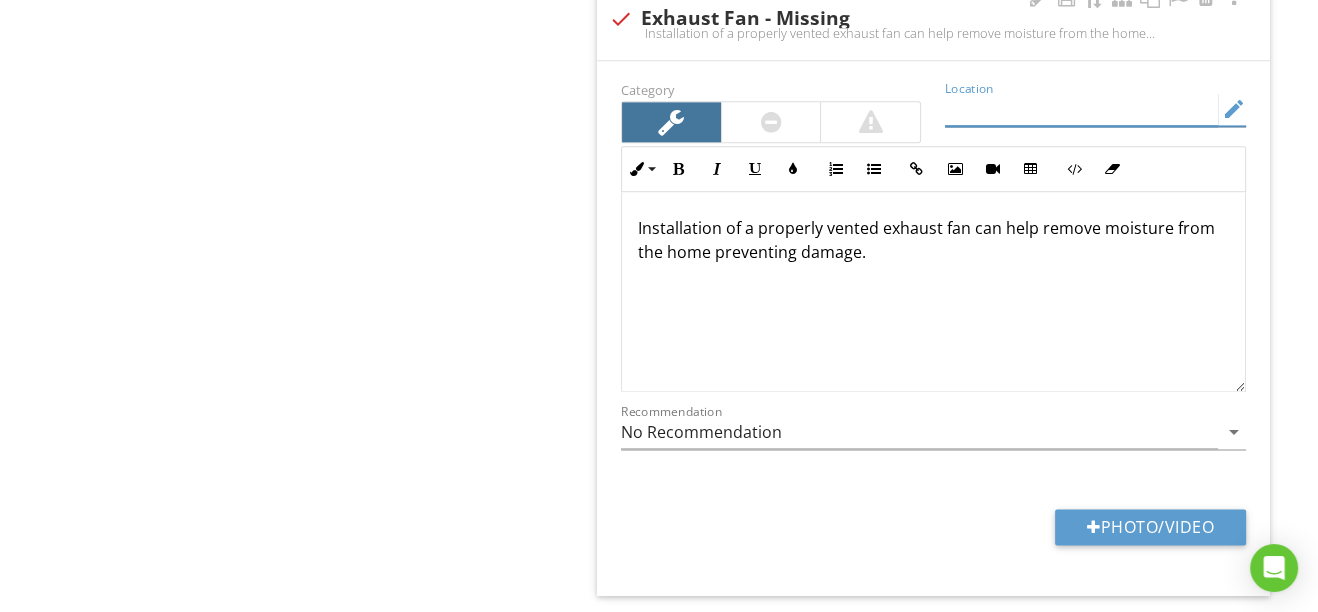 click at bounding box center (1081, 109) 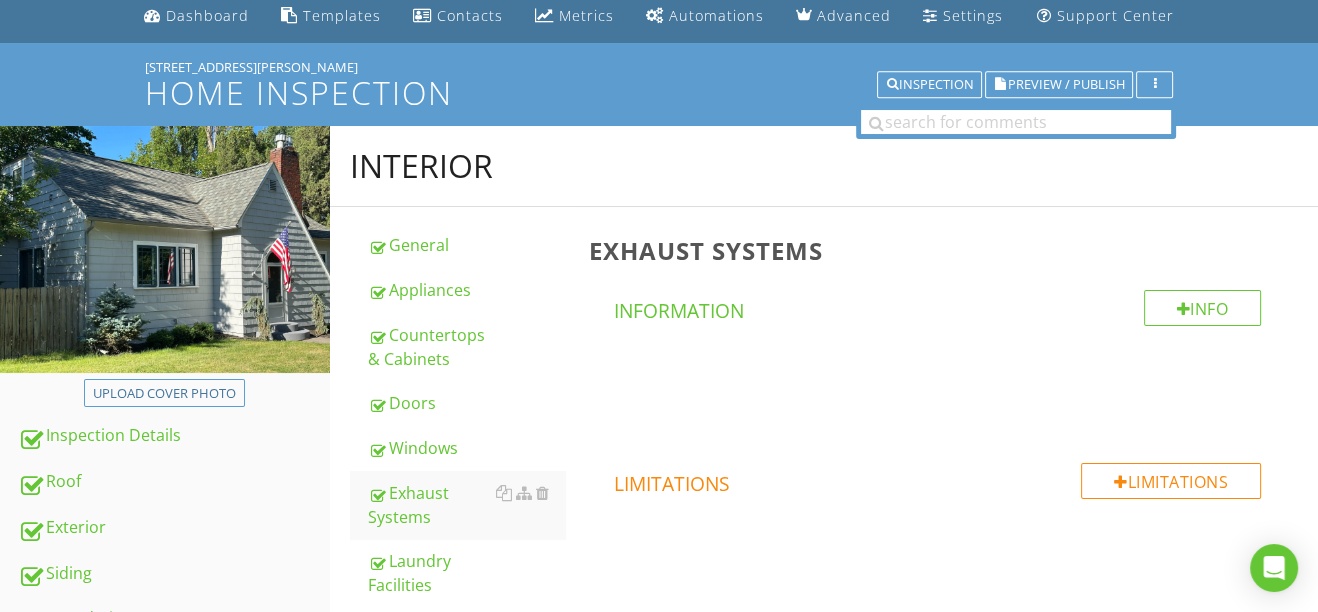 scroll, scrollTop: 0, scrollLeft: 0, axis: both 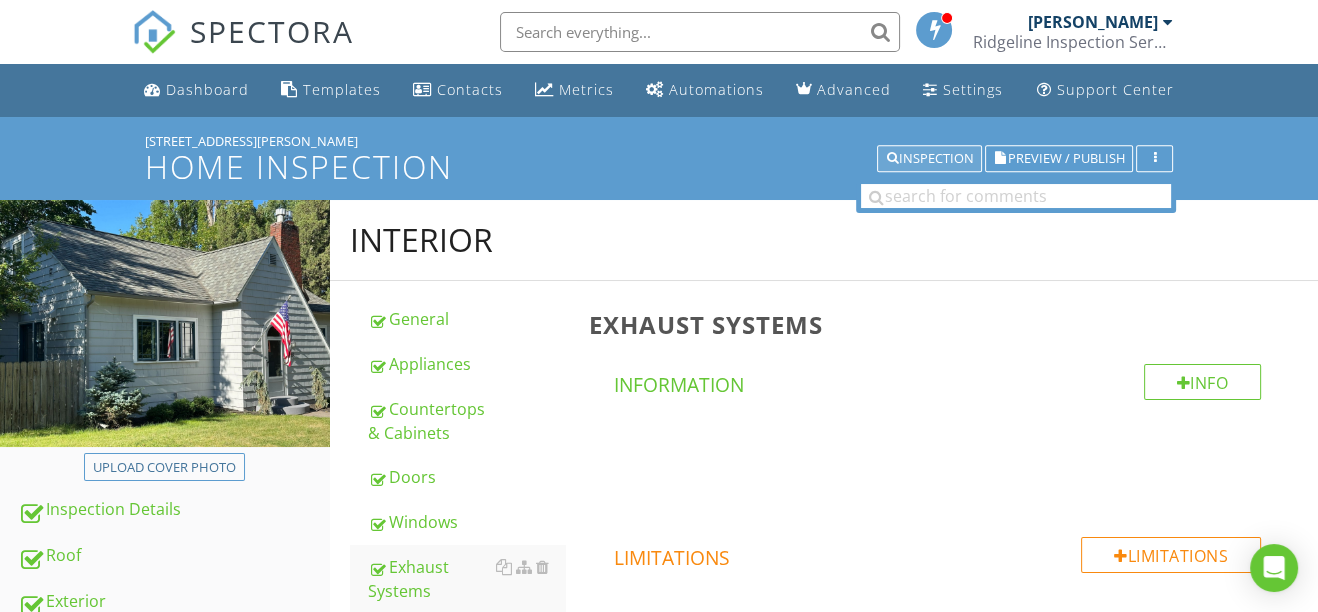 type on "Basement bathroom" 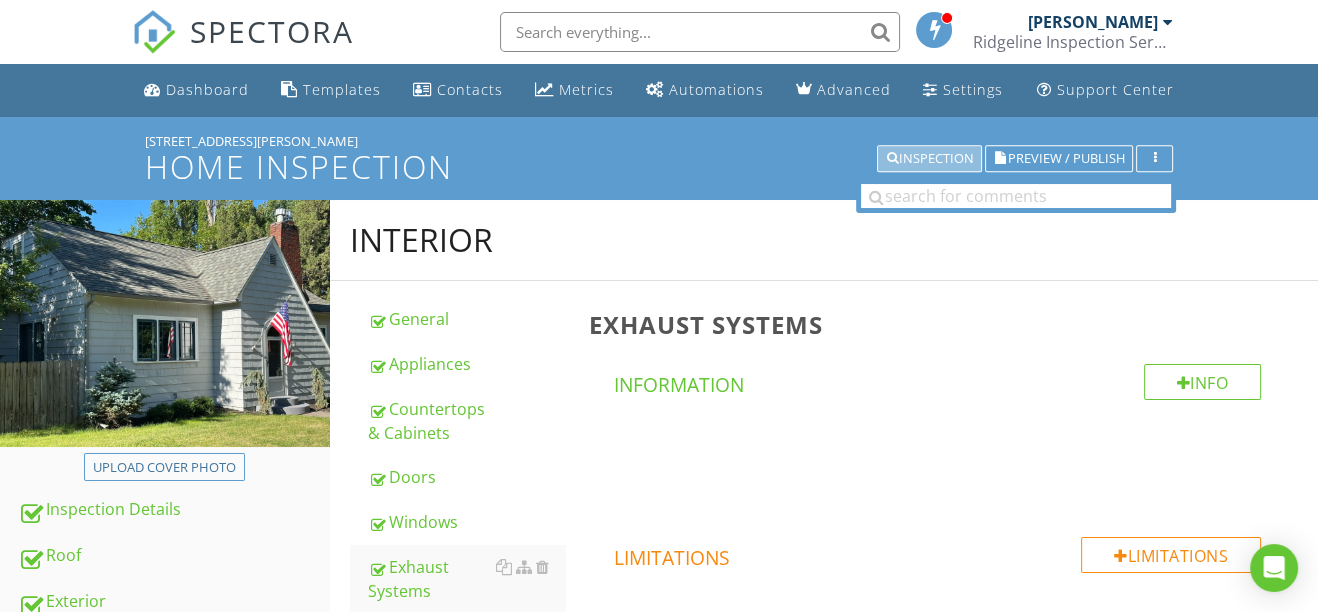 click on "Inspection" at bounding box center [929, 159] 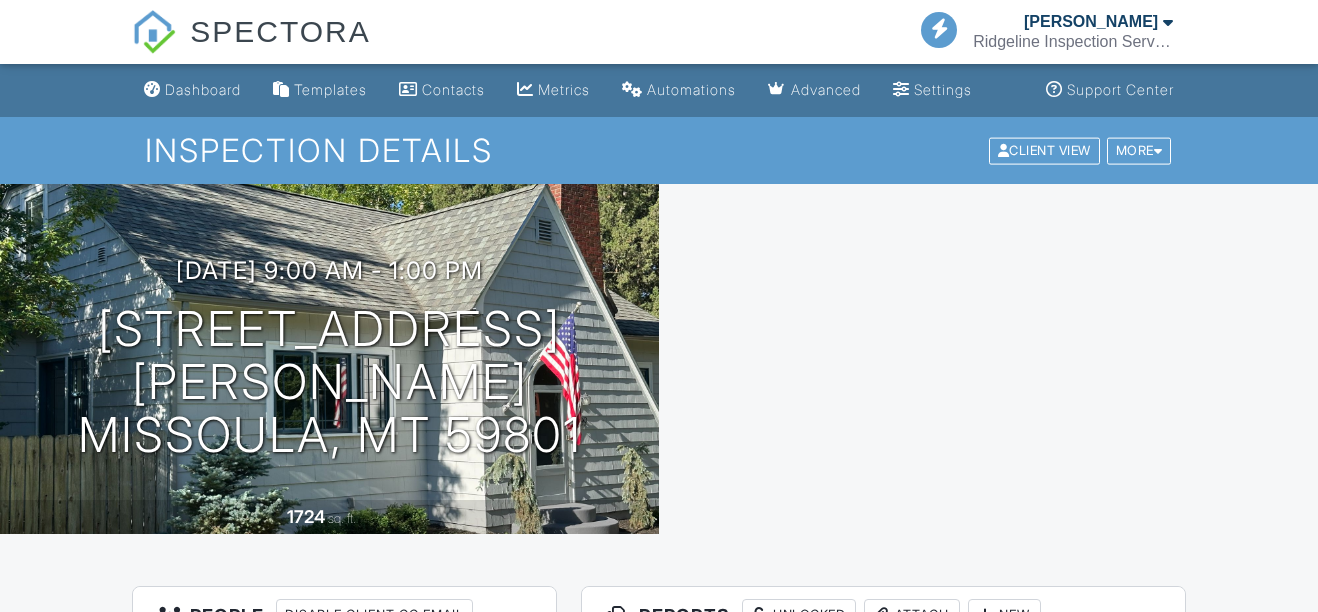 scroll, scrollTop: 0, scrollLeft: 0, axis: both 